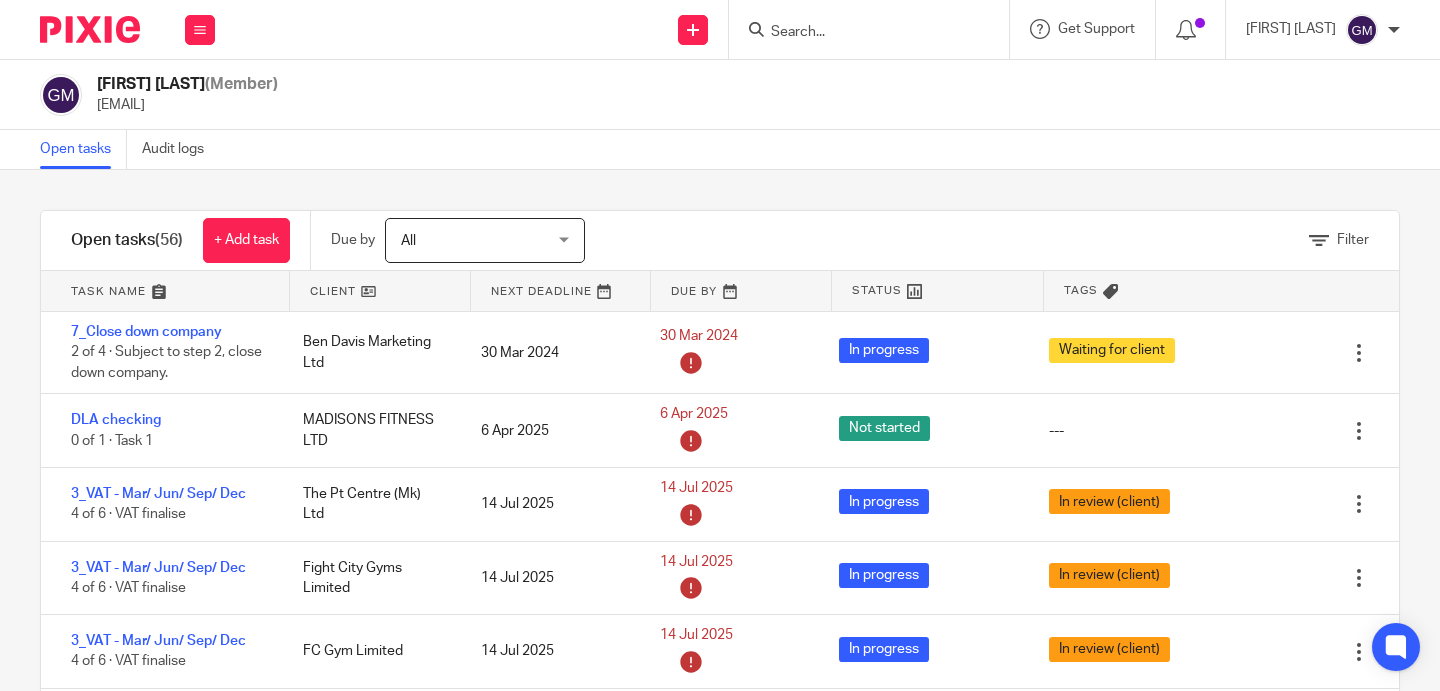 scroll, scrollTop: 0, scrollLeft: 0, axis: both 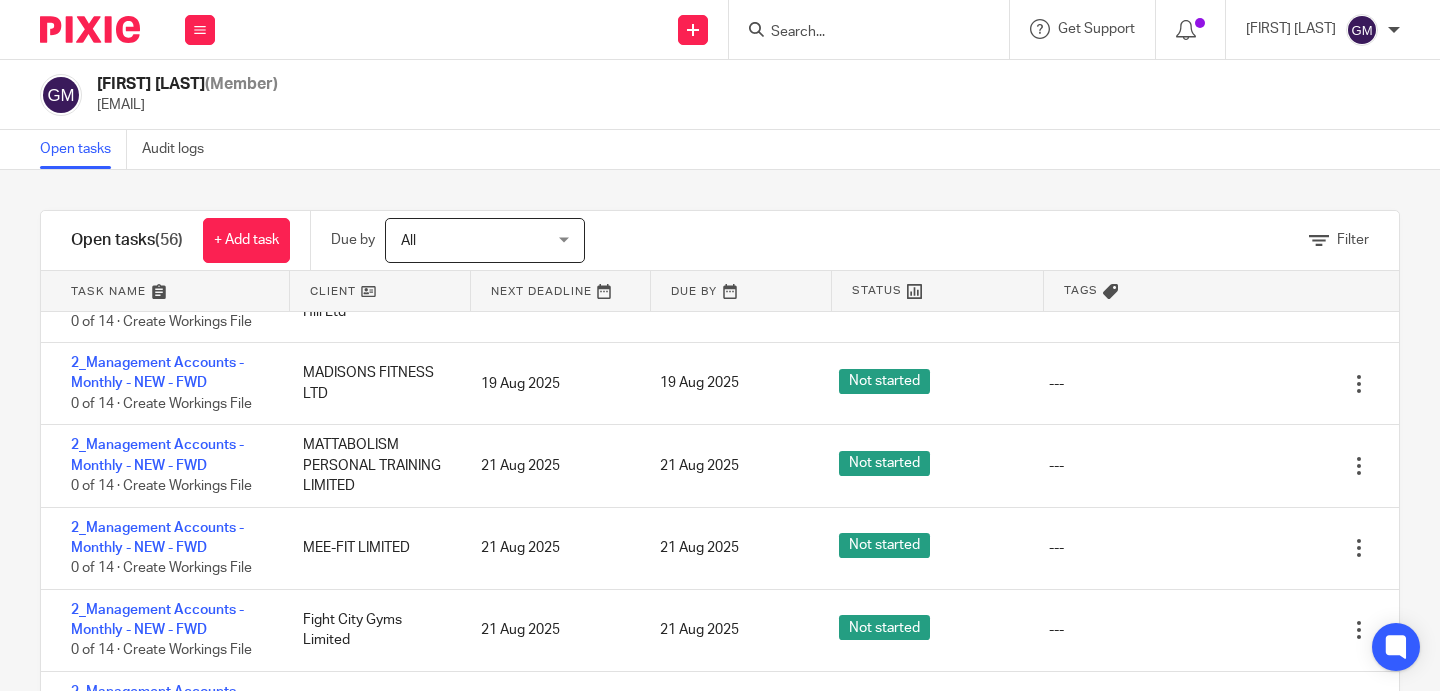click at bounding box center (869, 29) 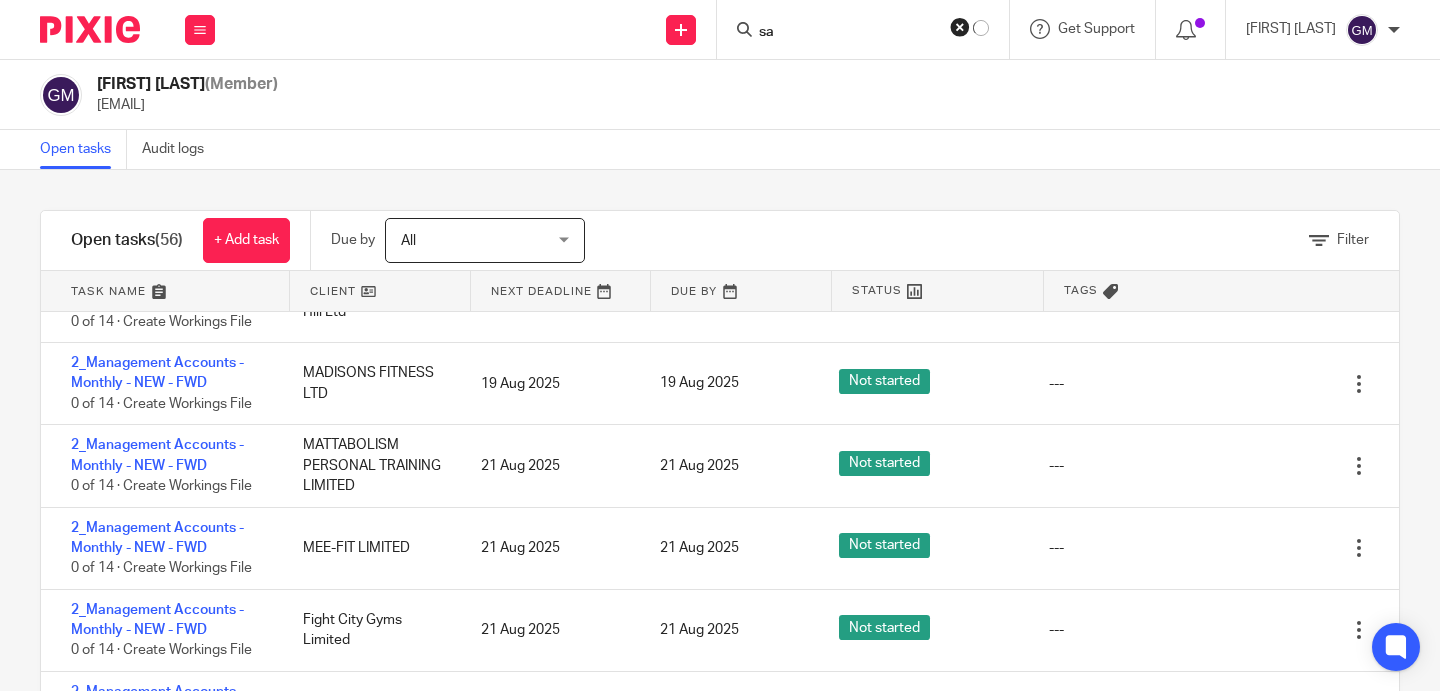 type on "s" 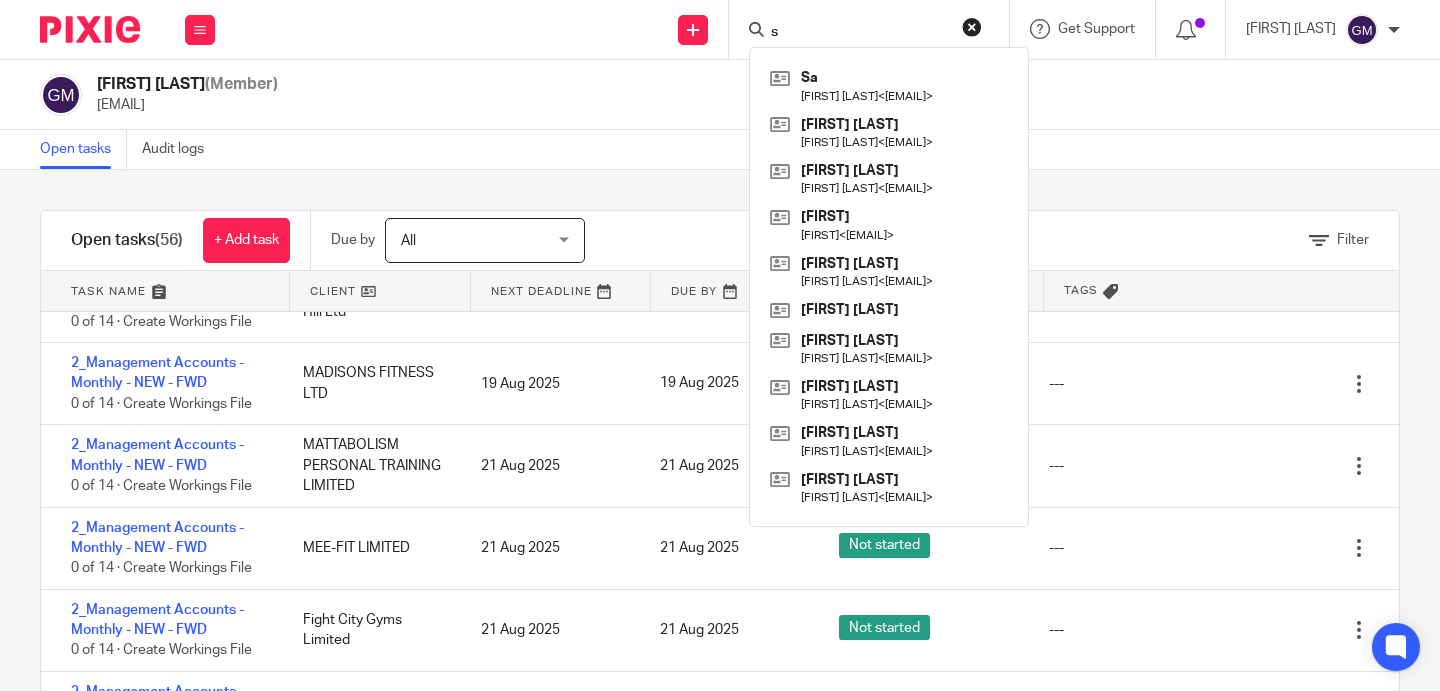 type 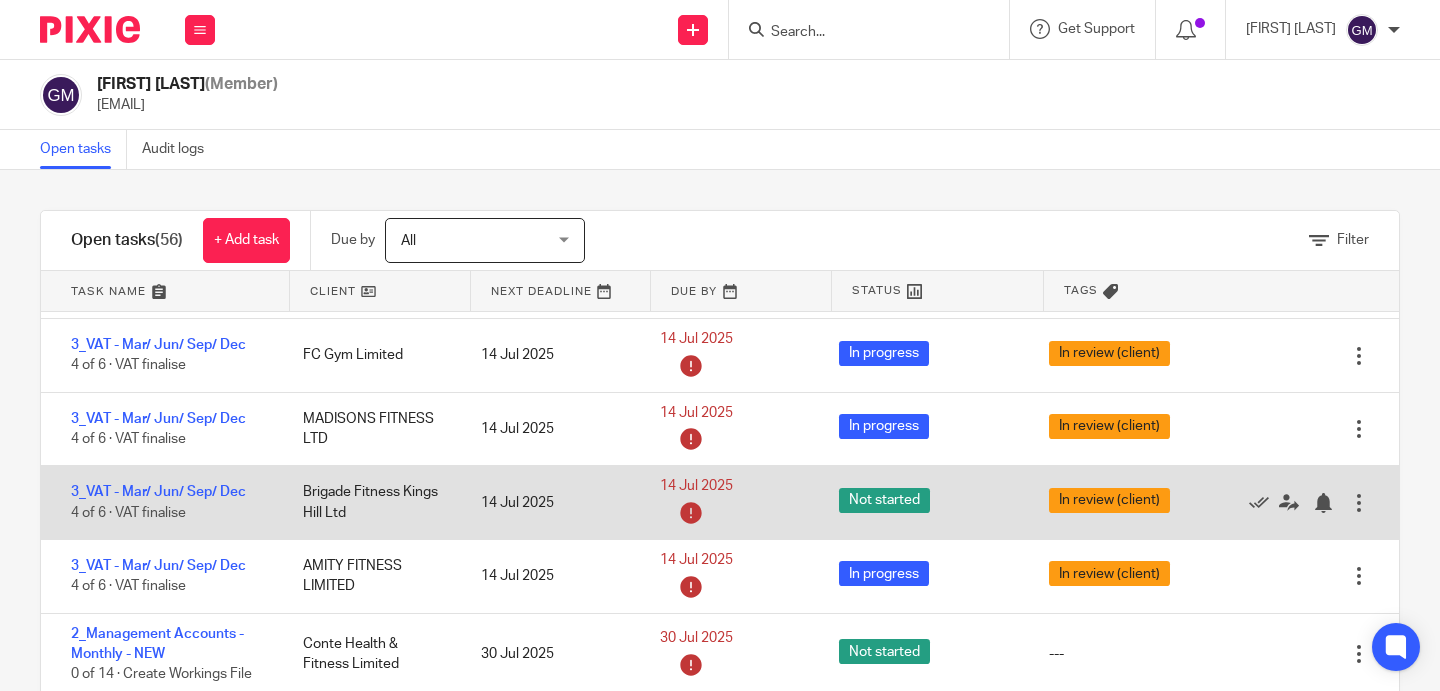 scroll, scrollTop: 295, scrollLeft: 0, axis: vertical 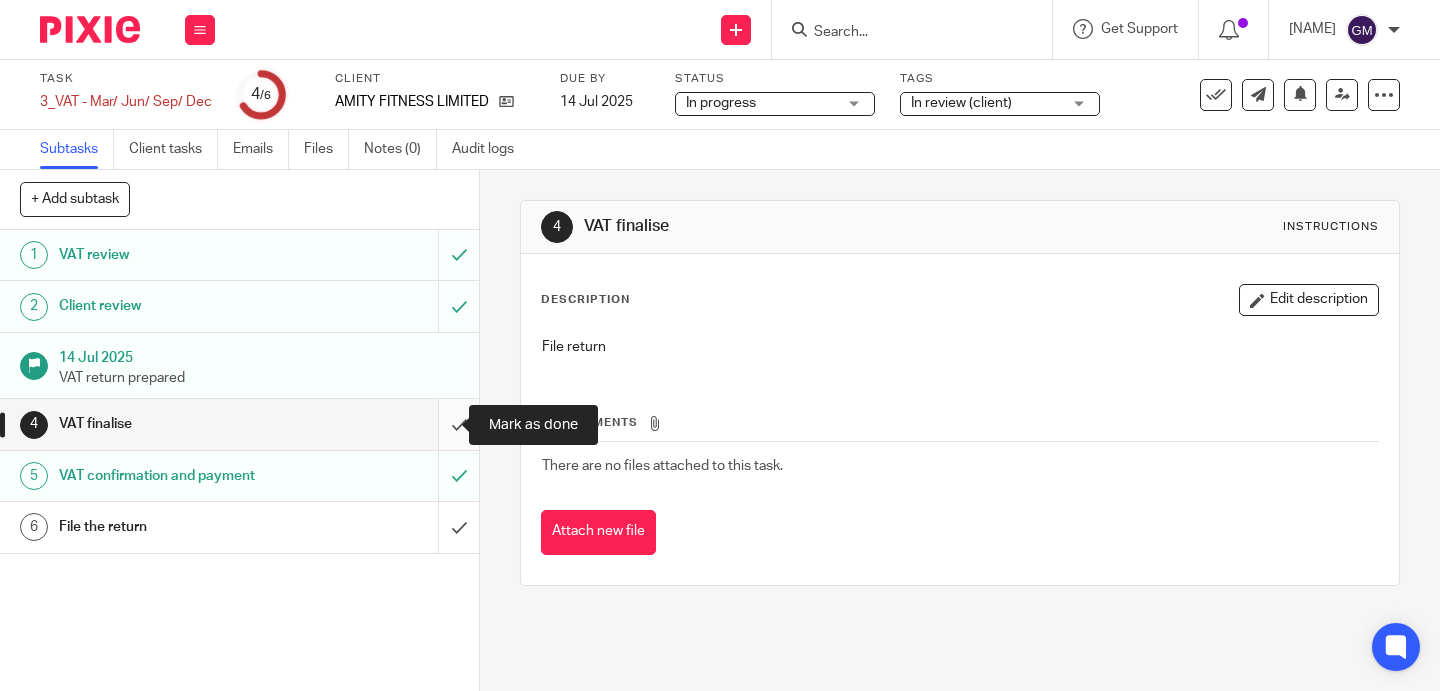 click at bounding box center (239, 424) 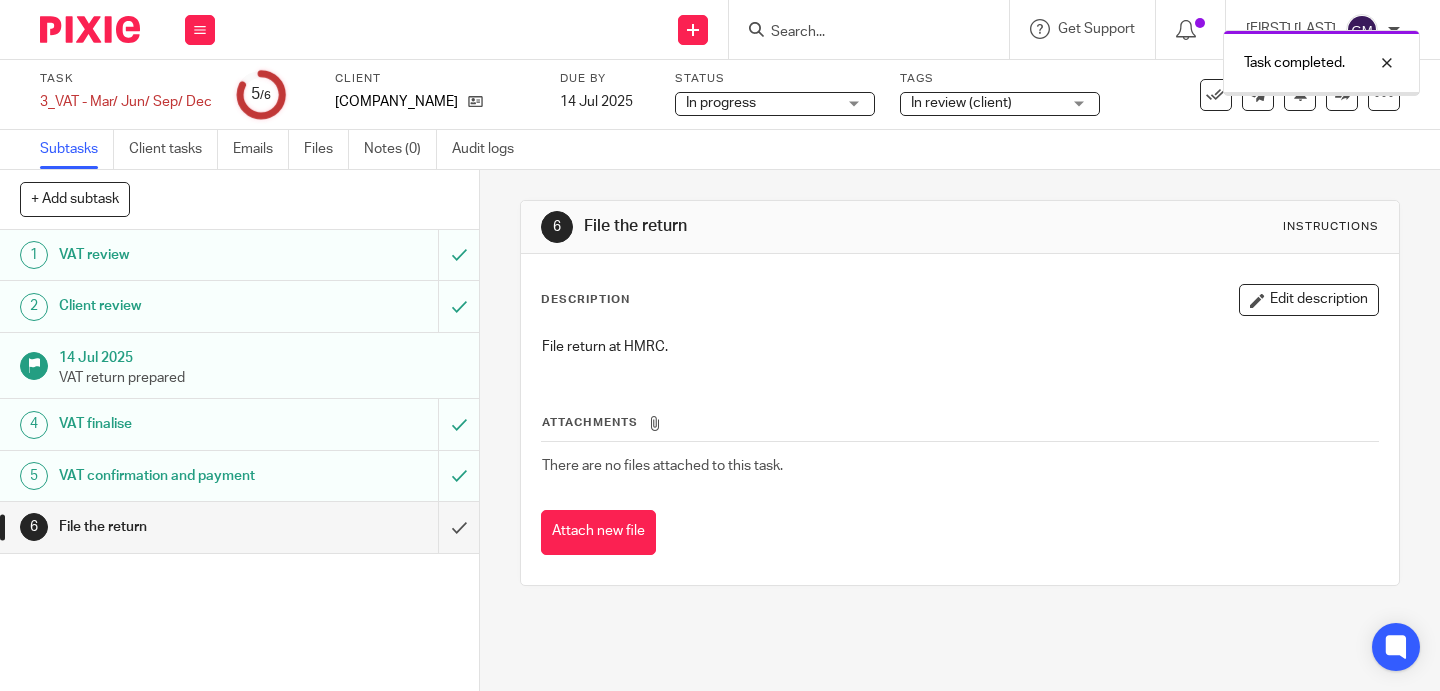 scroll, scrollTop: 0, scrollLeft: 0, axis: both 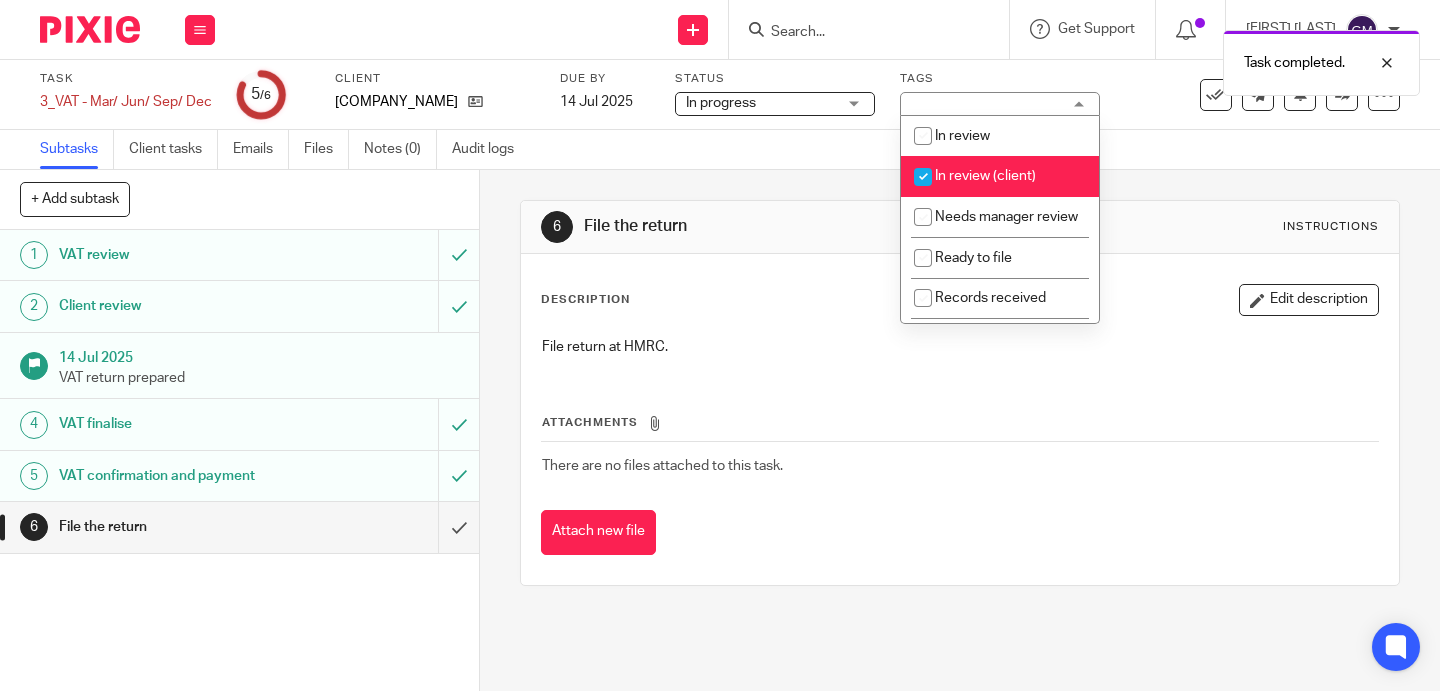 click on "In review (client)" at bounding box center [985, 176] 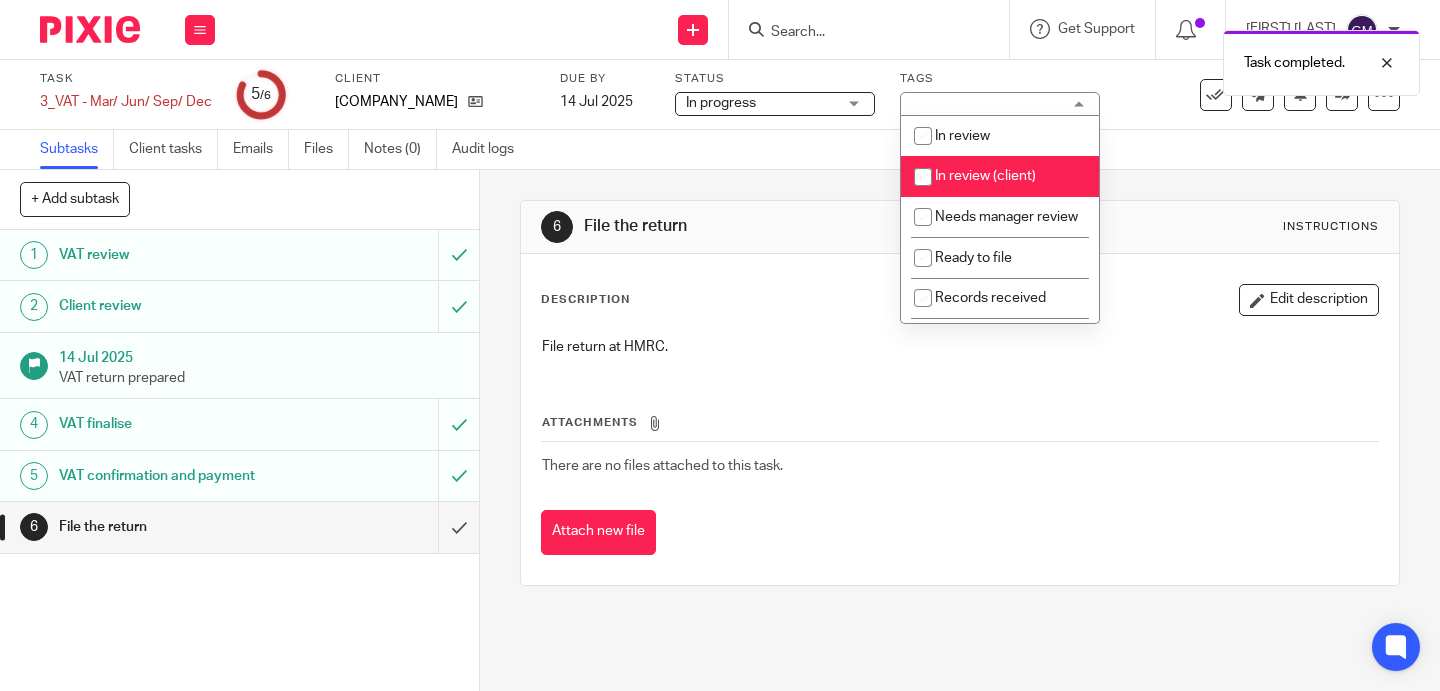 checkbox on "false" 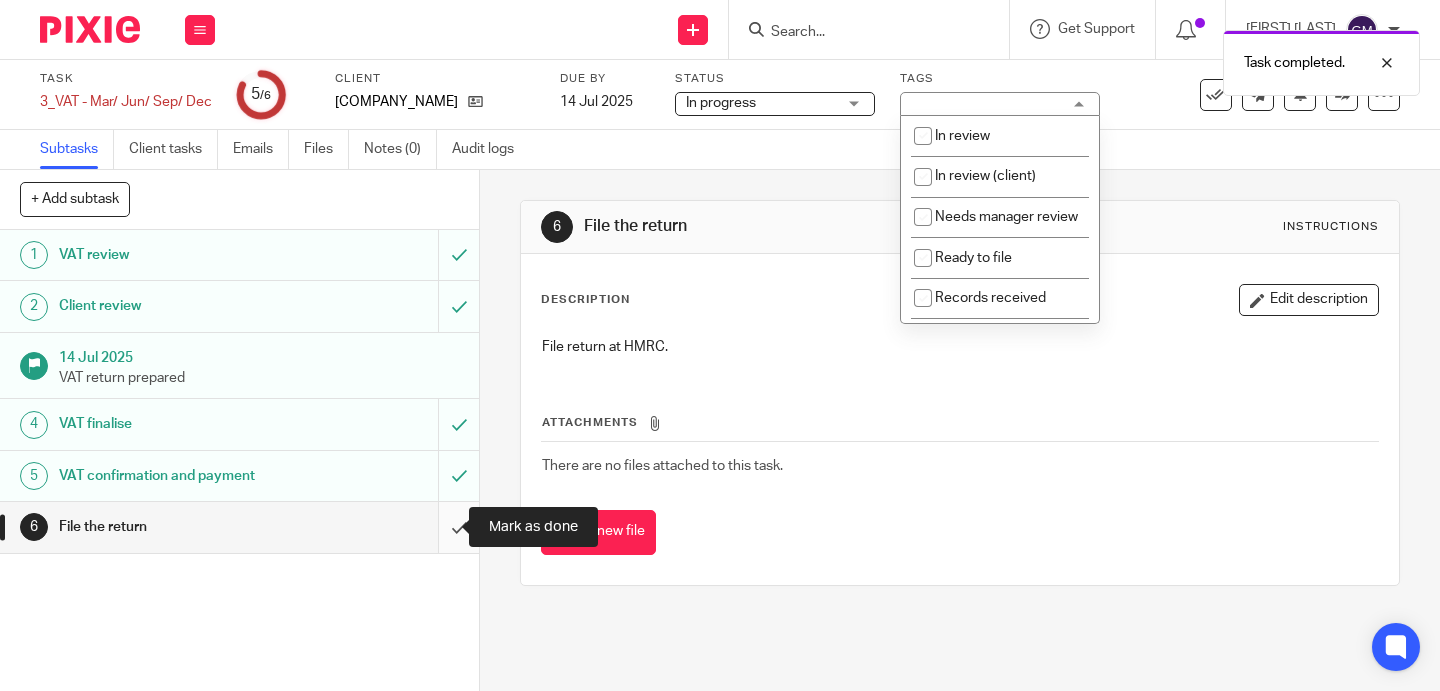 click at bounding box center (239, 527) 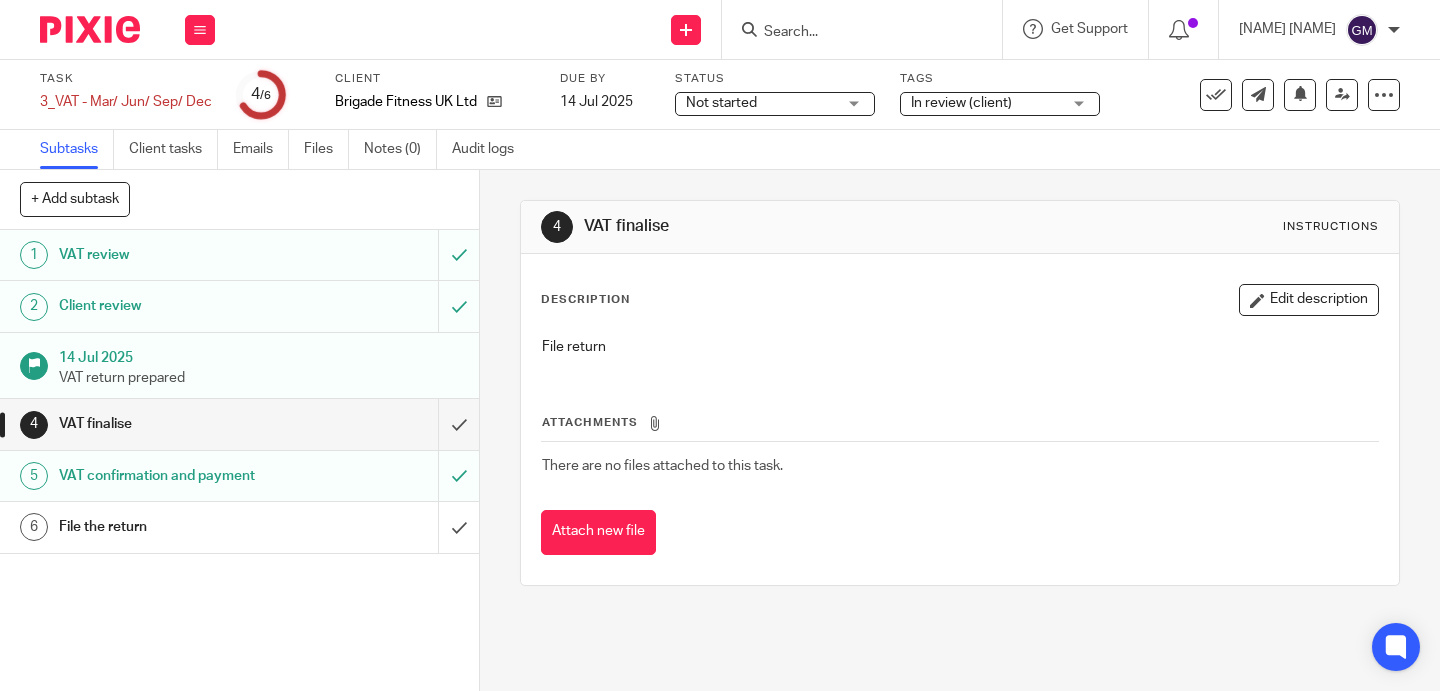 scroll, scrollTop: 0, scrollLeft: 0, axis: both 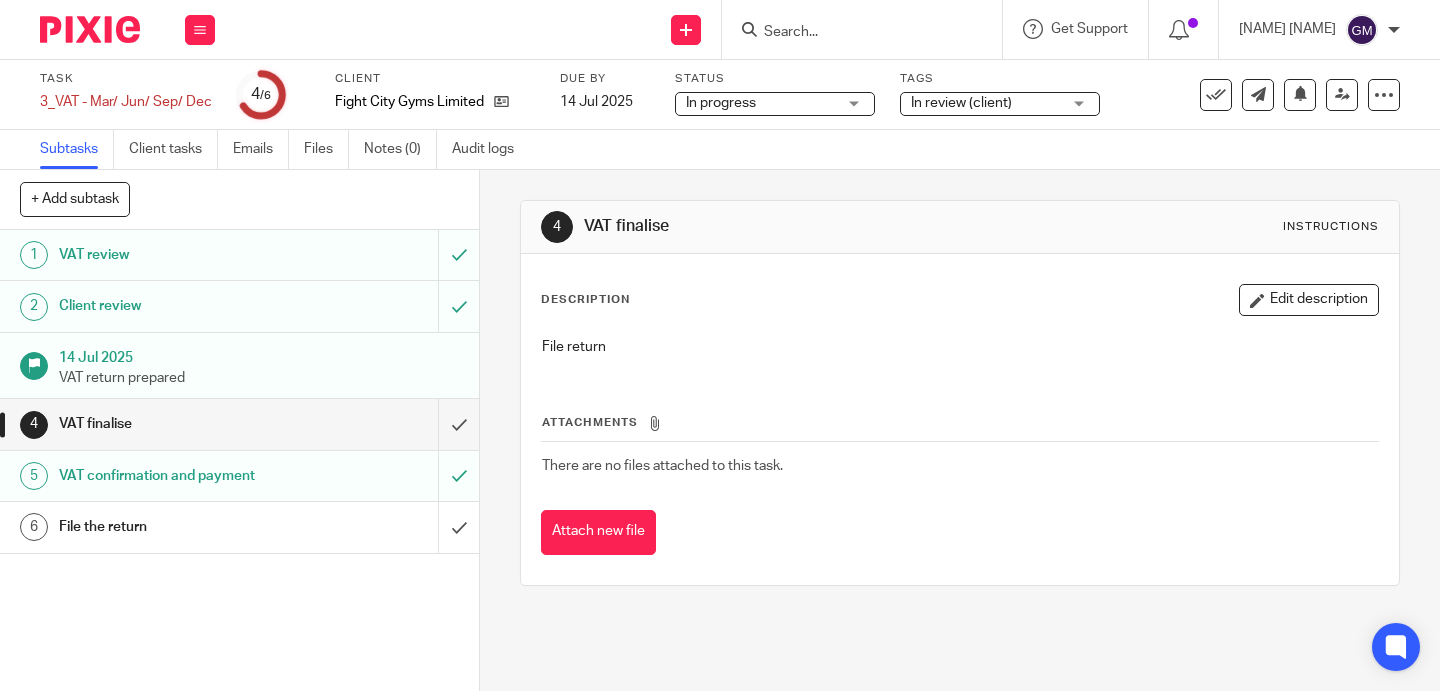 click on "In review (client)" at bounding box center [961, 103] 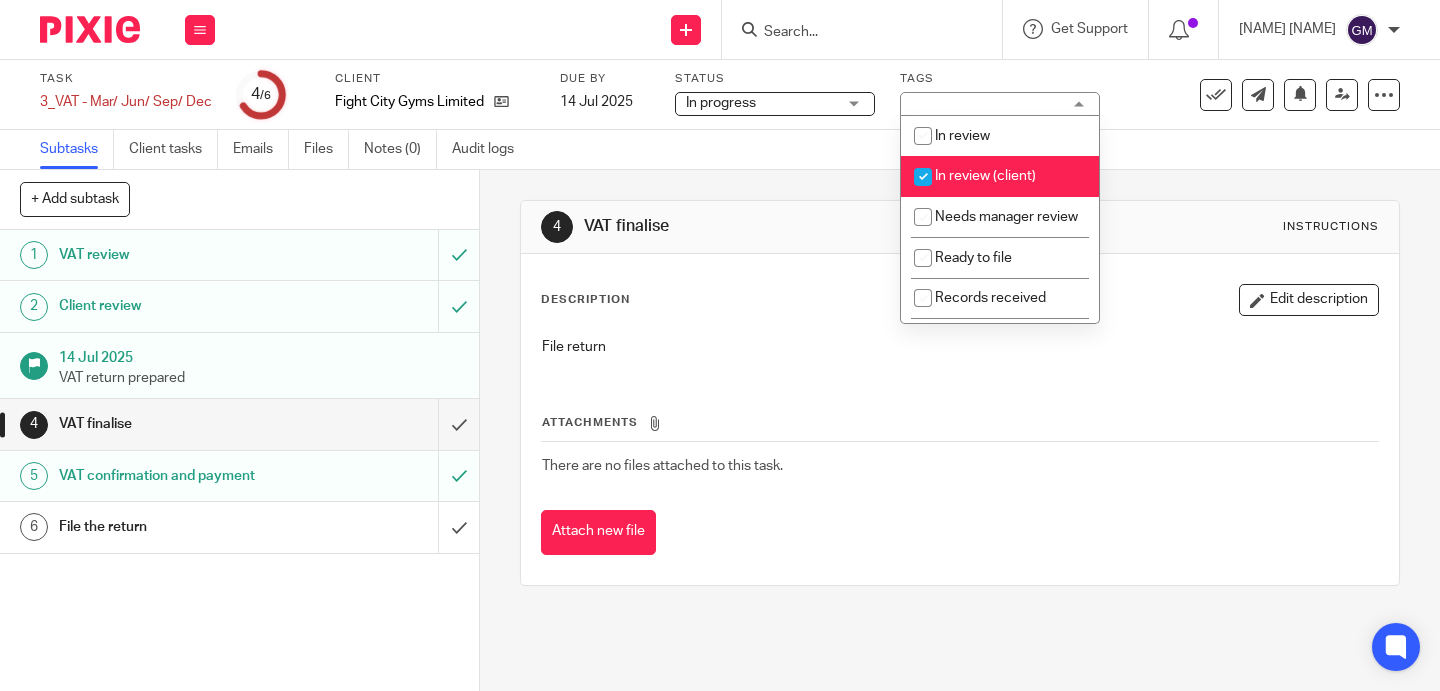 click on "In review (client)" at bounding box center (985, 176) 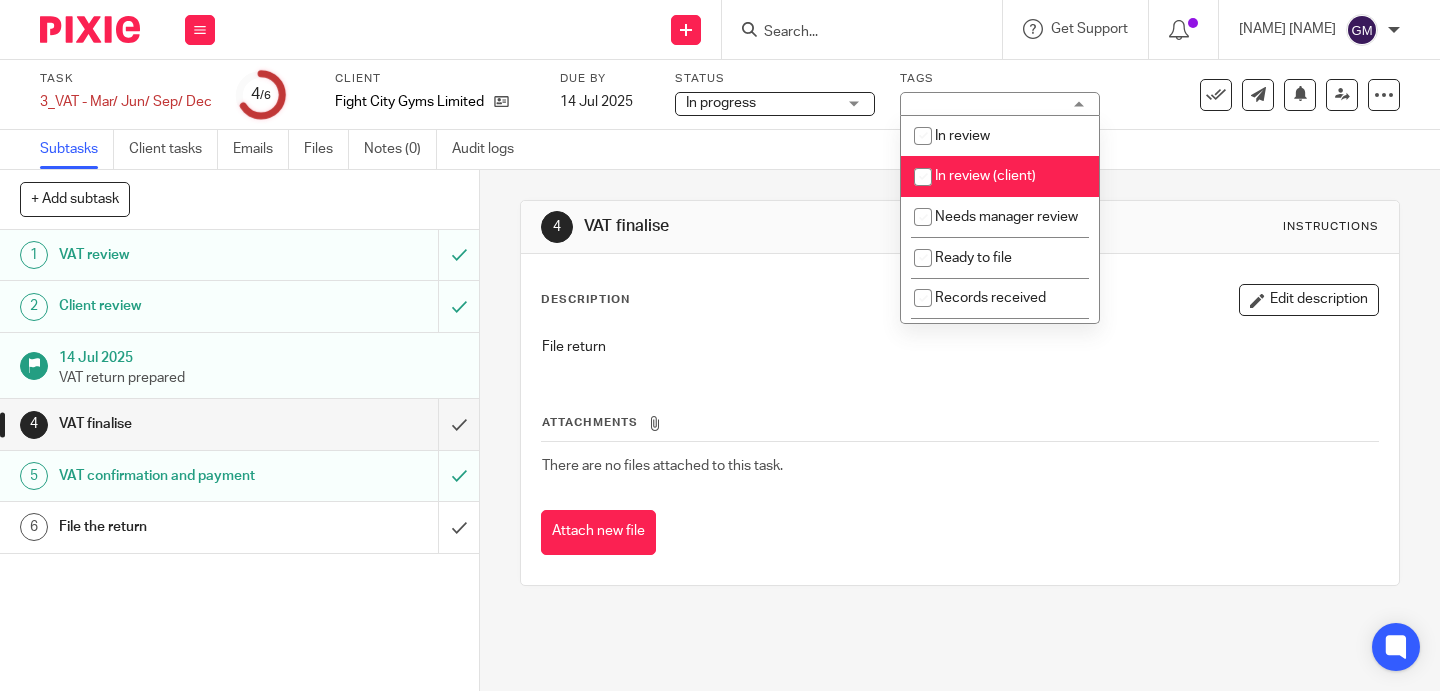 checkbox on "false" 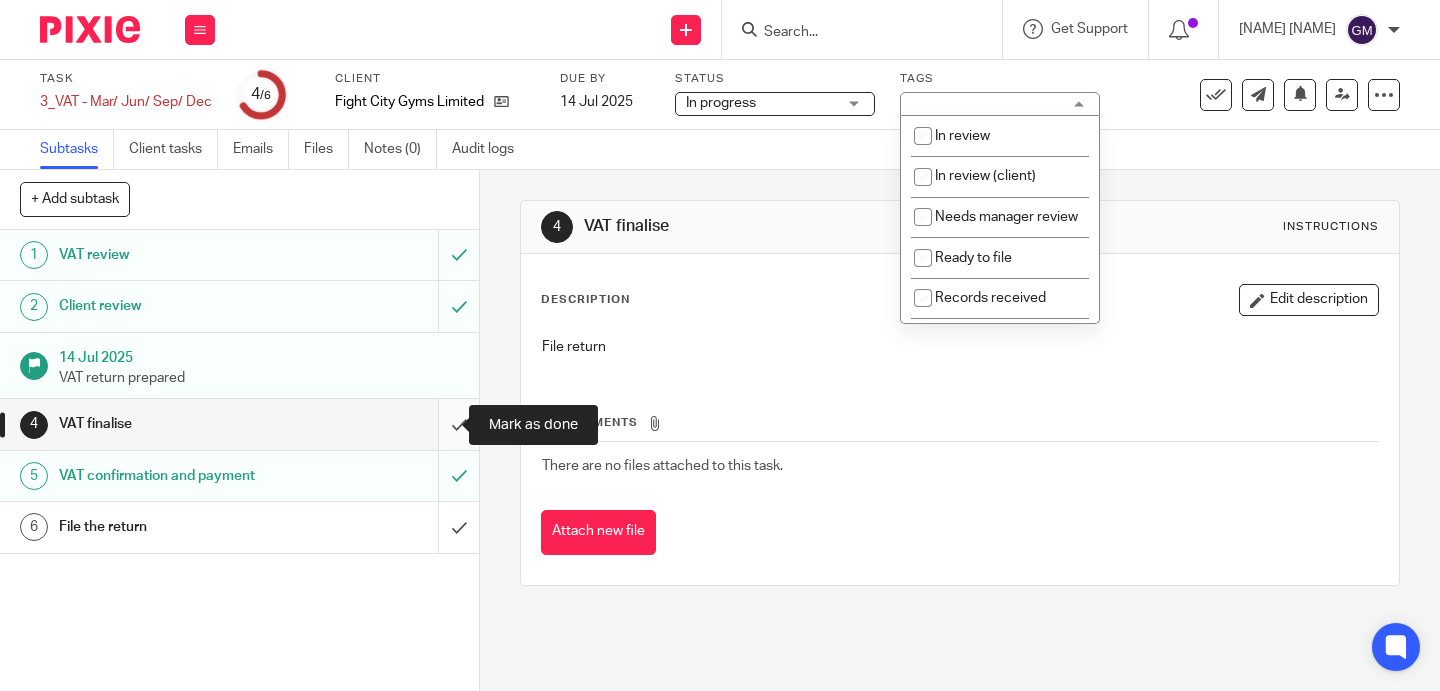 drag, startPoint x: 441, startPoint y: 431, endPoint x: 445, endPoint y: 443, distance: 12.649111 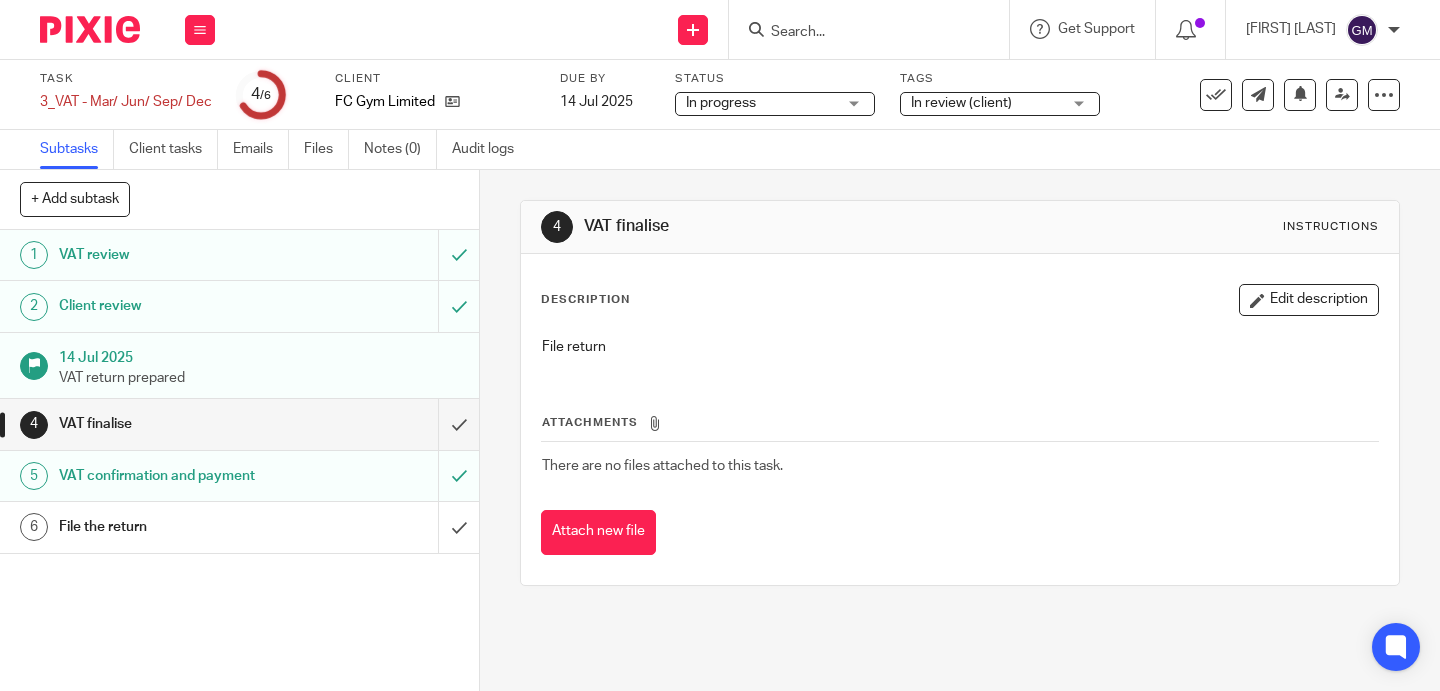 scroll, scrollTop: 0, scrollLeft: 0, axis: both 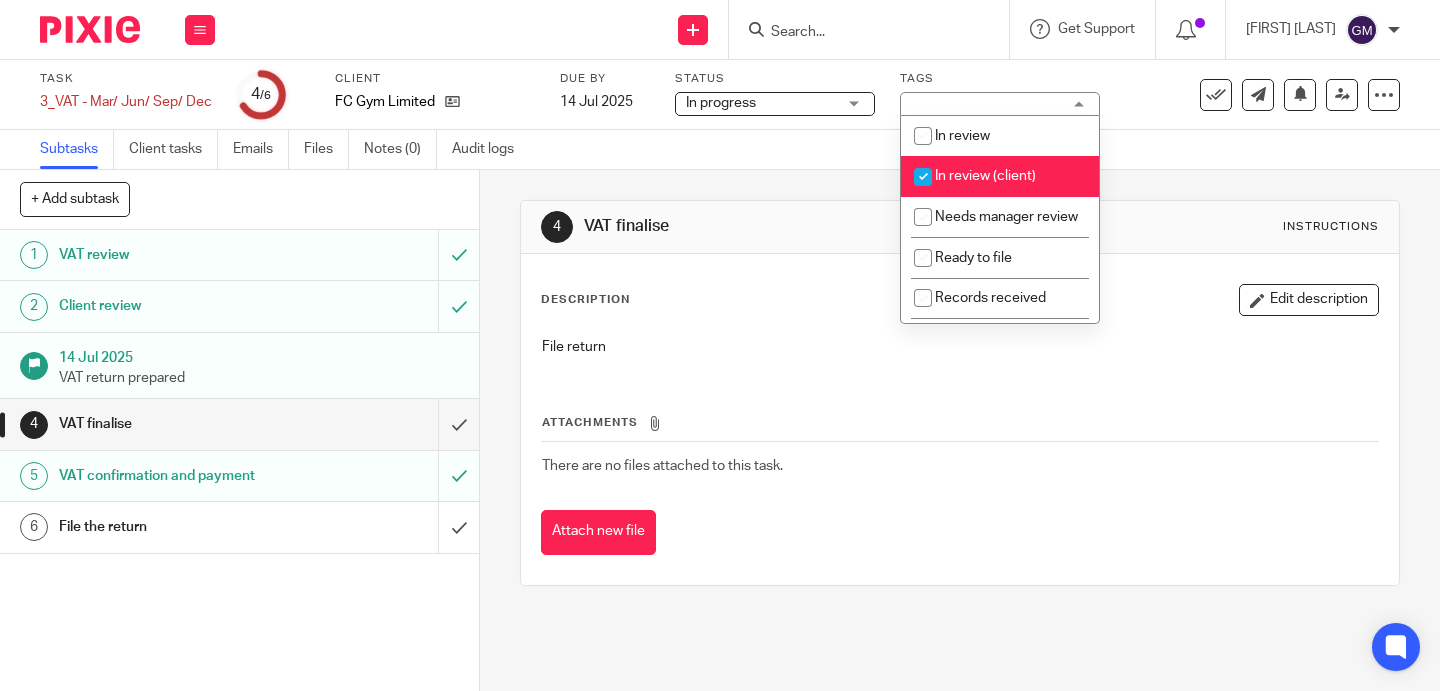 click on "In review (client)" at bounding box center [985, 176] 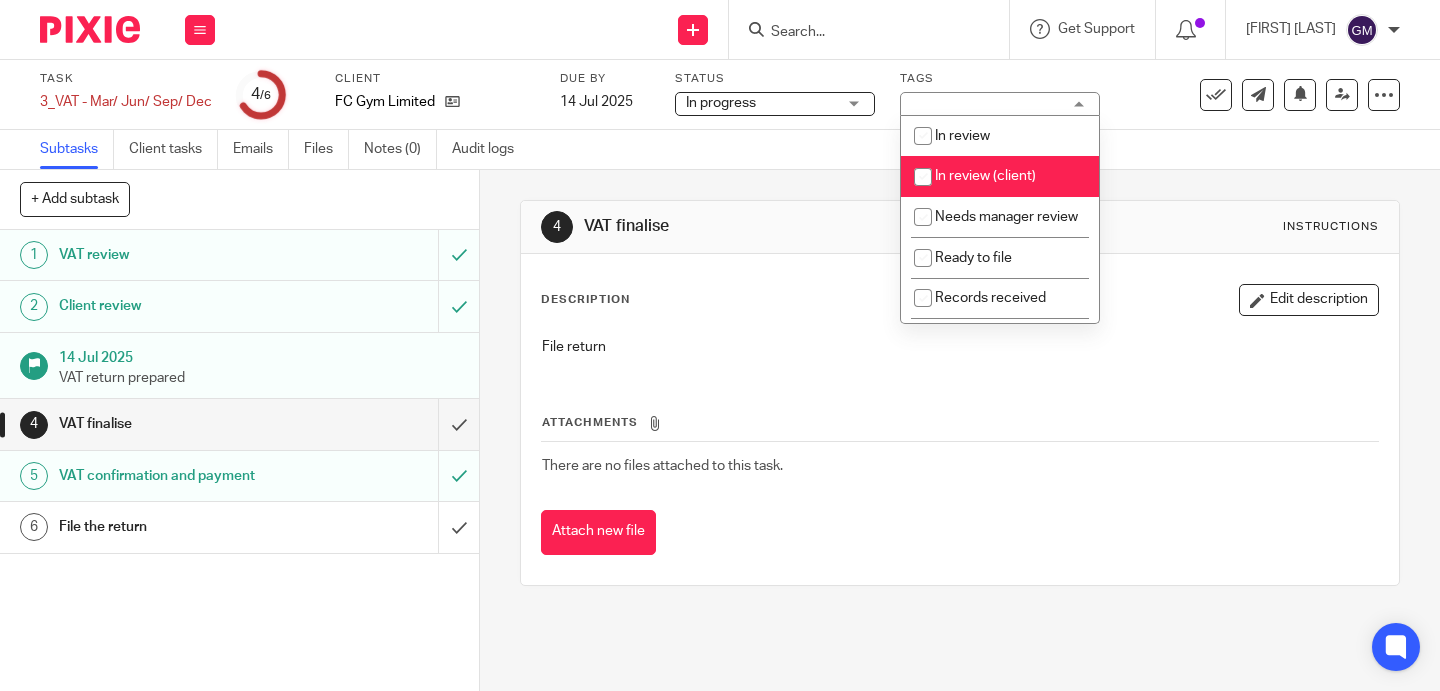 checkbox on "false" 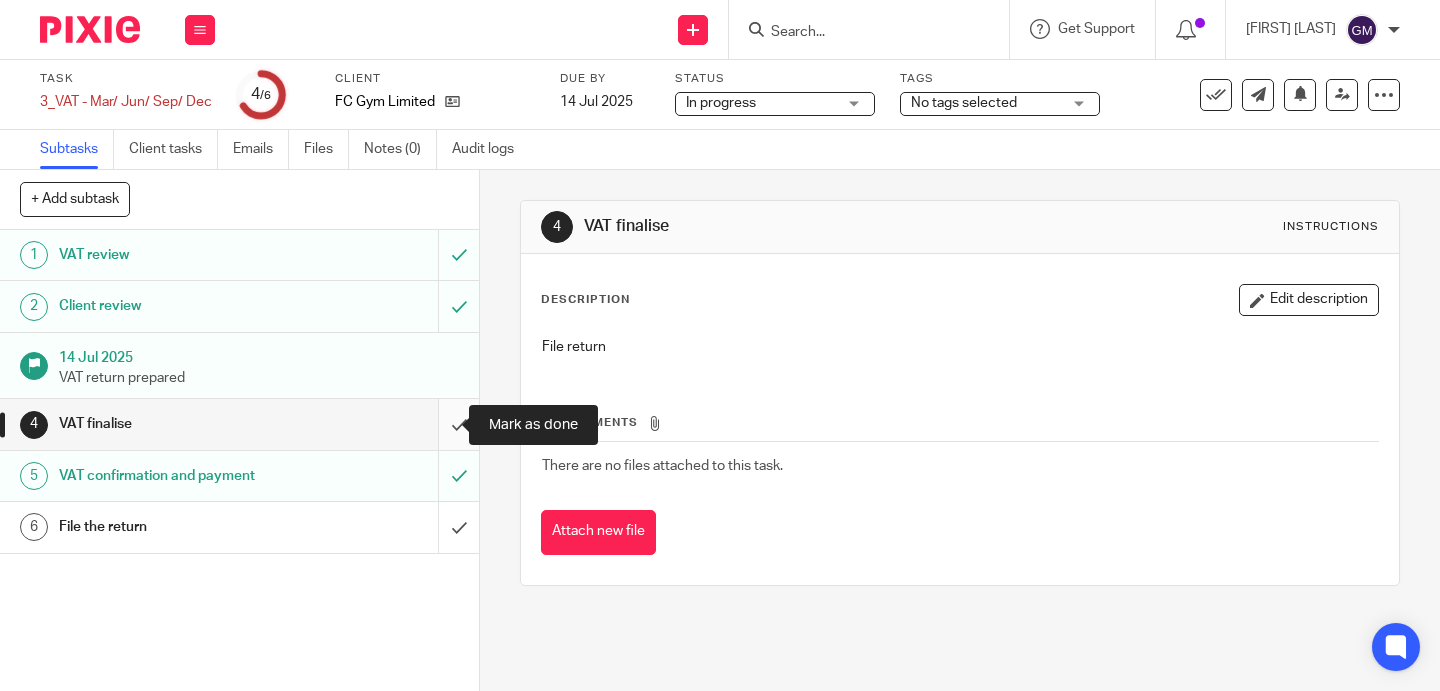 click at bounding box center (239, 424) 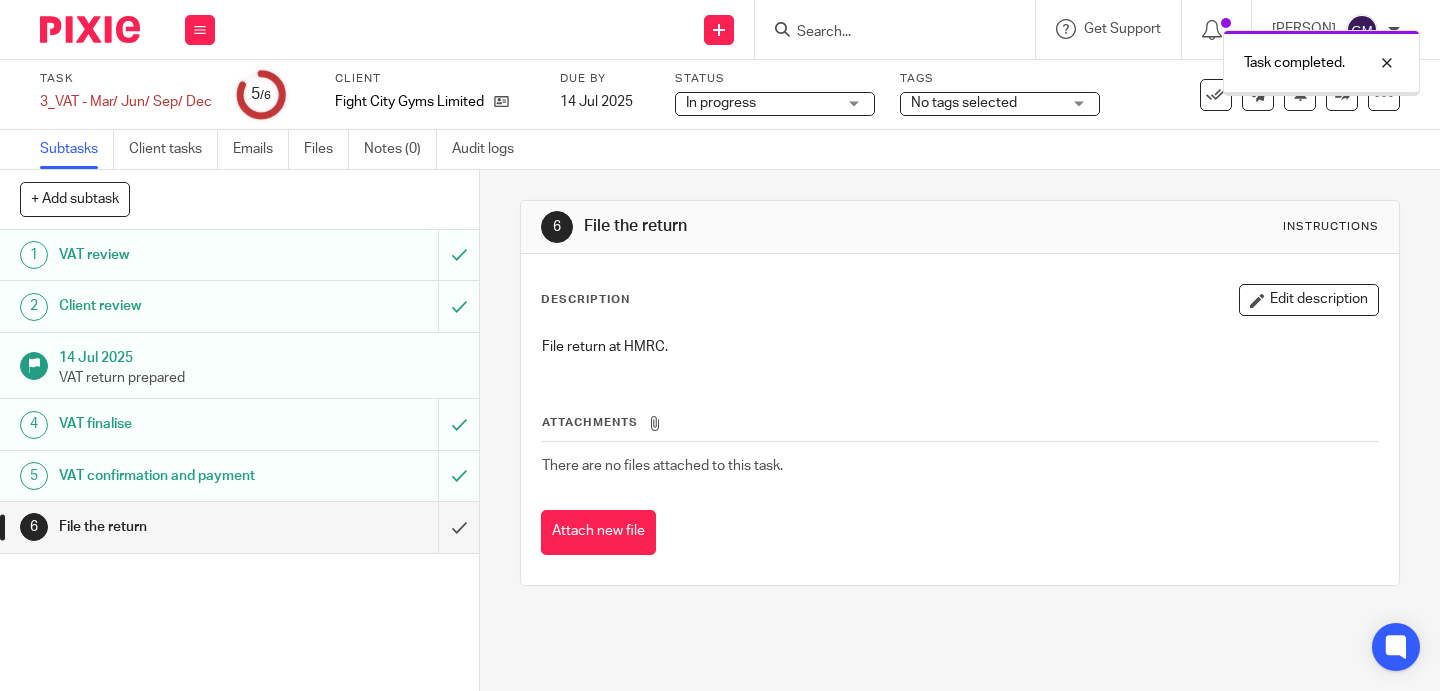 scroll, scrollTop: 0, scrollLeft: 0, axis: both 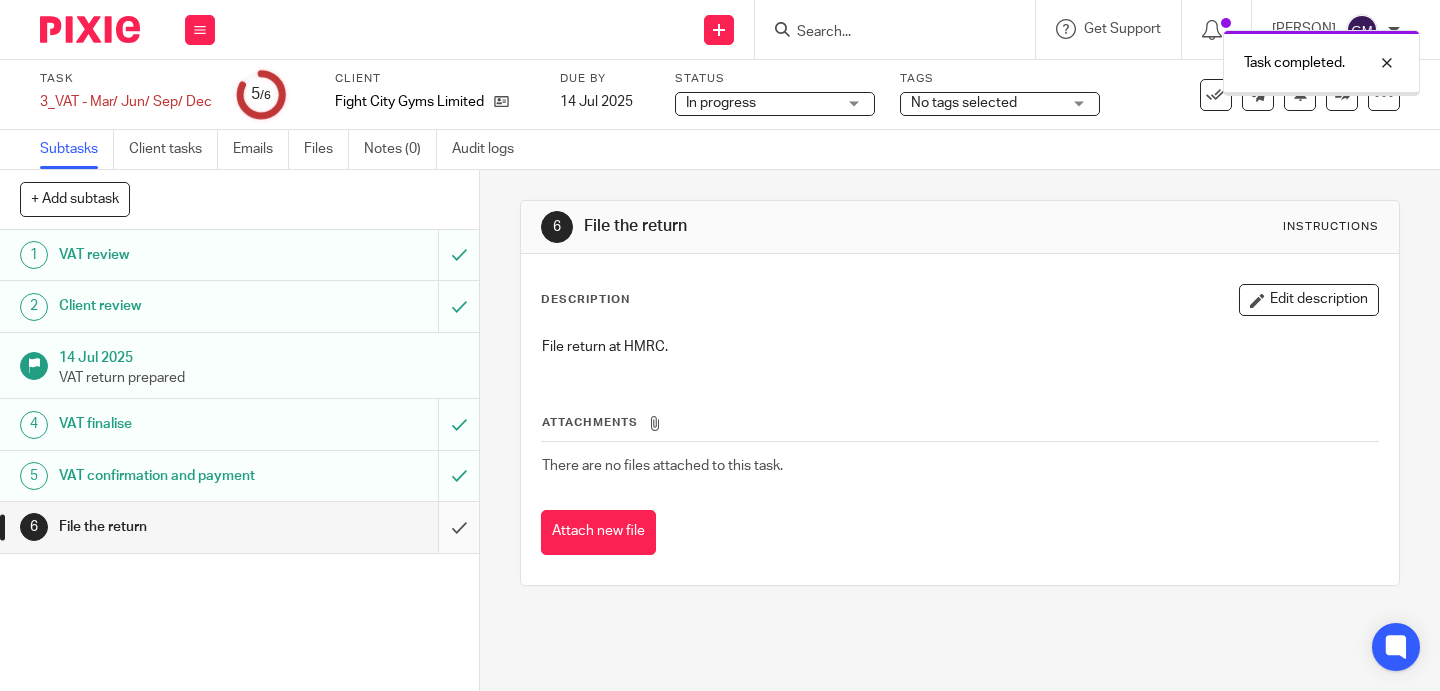 drag, startPoint x: 0, startPoint y: 0, endPoint x: 449, endPoint y: 525, distance: 690.8154 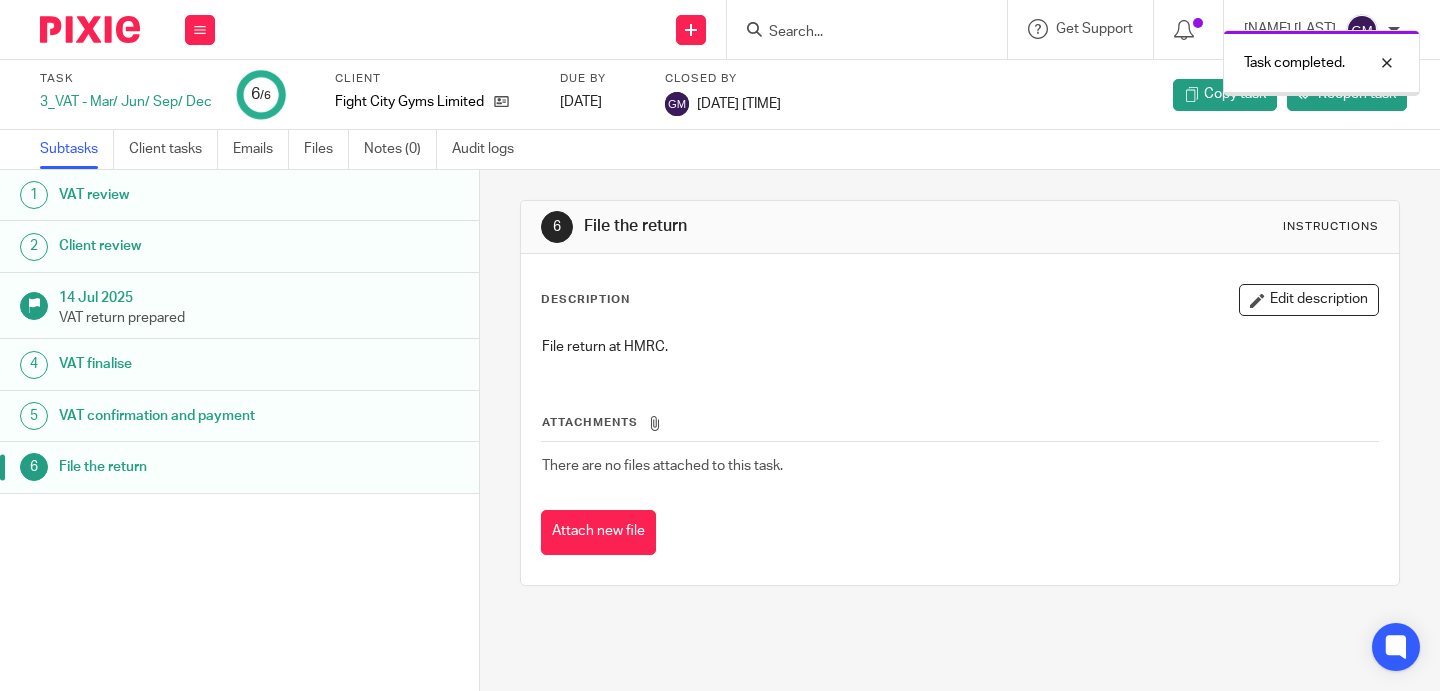 scroll, scrollTop: 0, scrollLeft: 0, axis: both 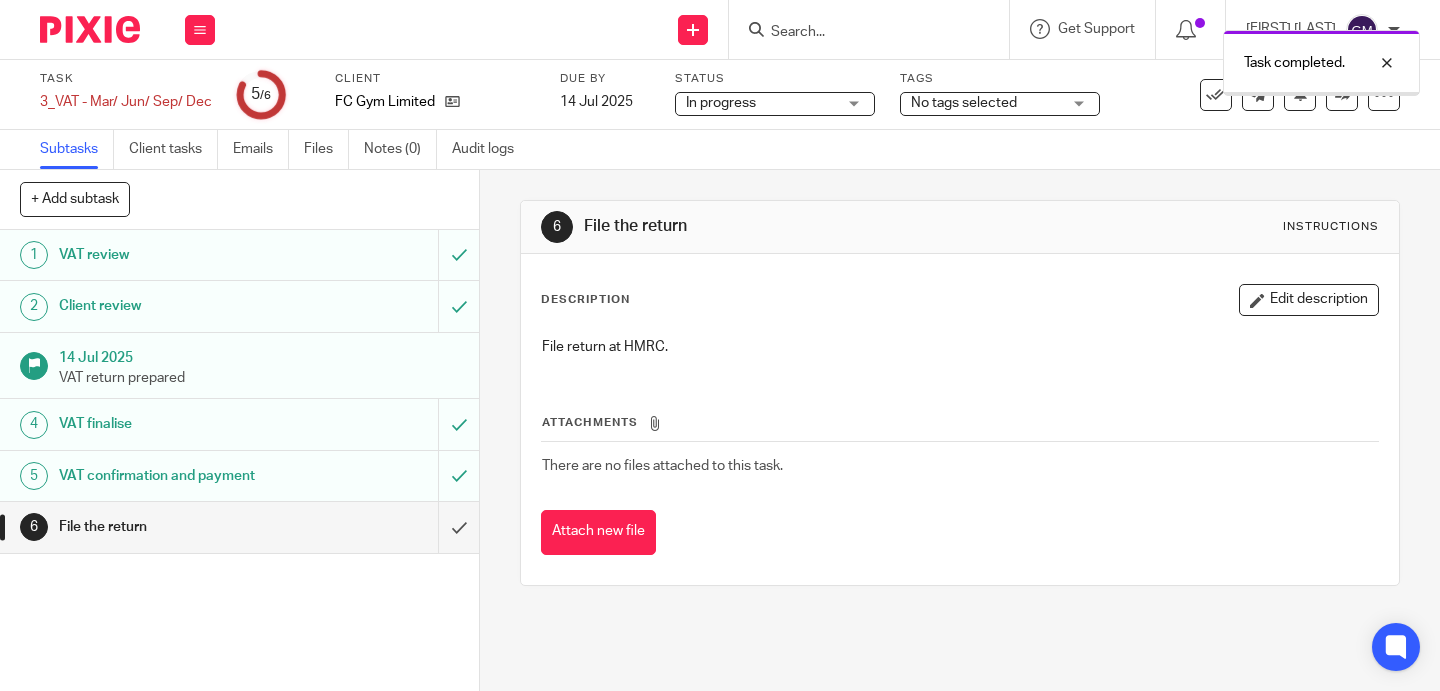click at bounding box center (239, 527) 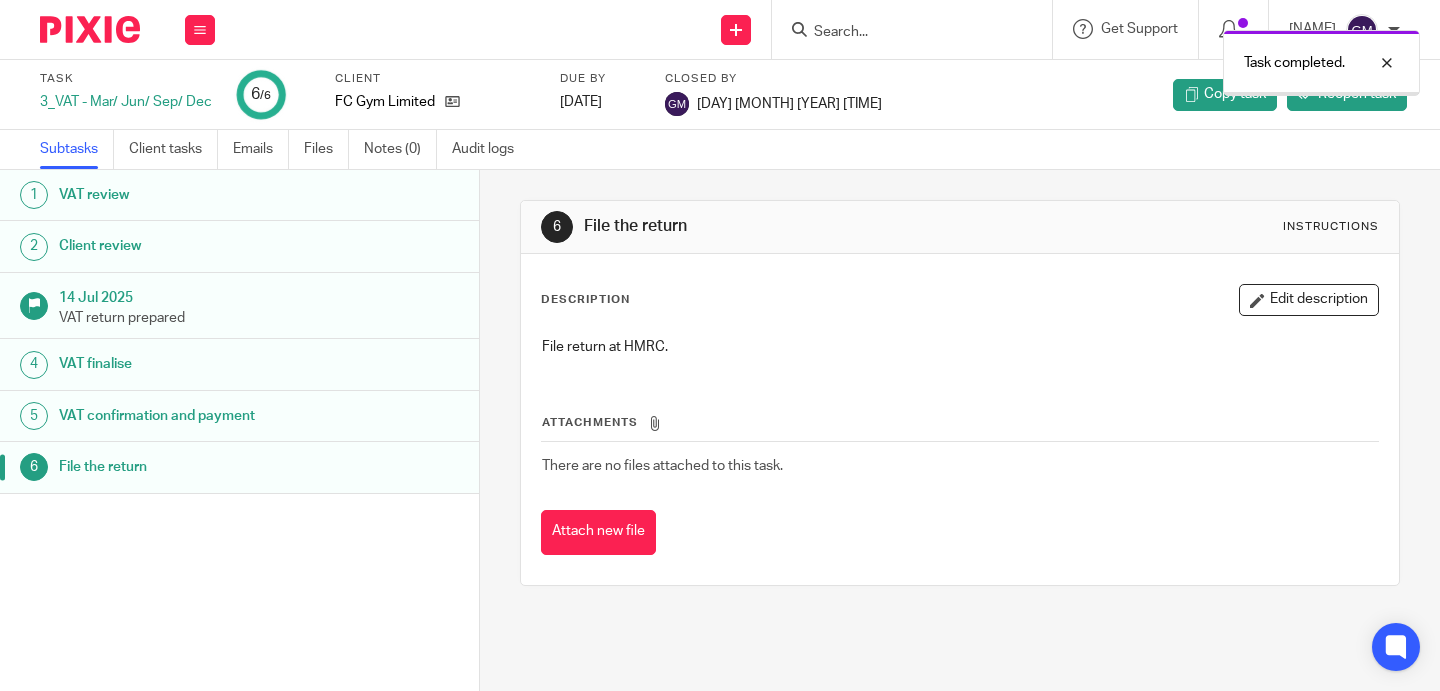 scroll, scrollTop: 0, scrollLeft: 0, axis: both 